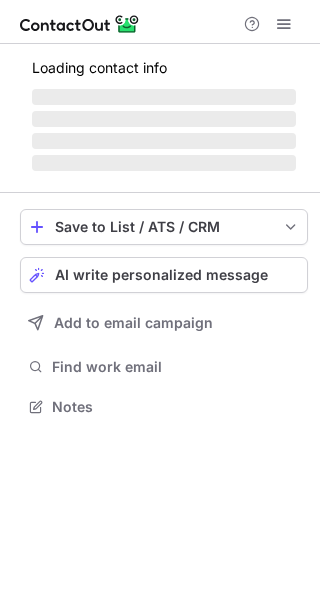 scroll, scrollTop: 0, scrollLeft: 0, axis: both 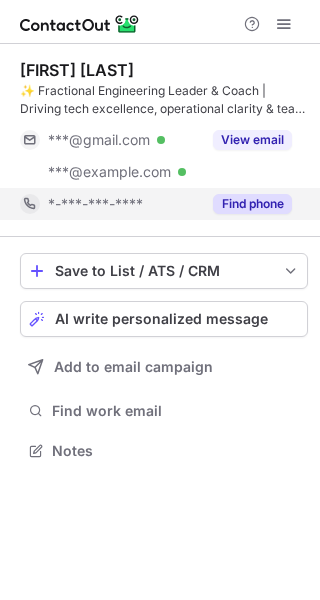 click on "Find phone" at bounding box center (252, 204) 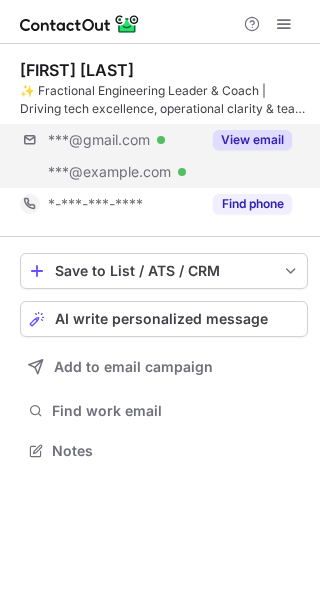 click on "***@gmail.com Verified ***@squadformers.com Verified View email" at bounding box center [164, 156] 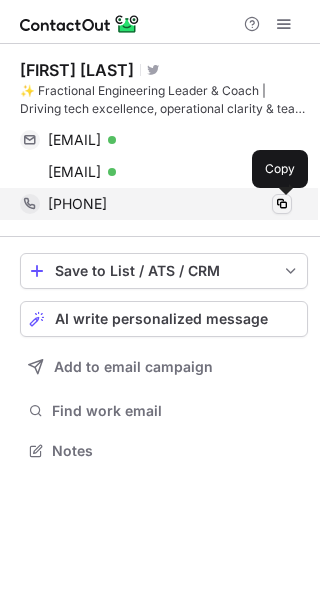 click at bounding box center [282, 204] 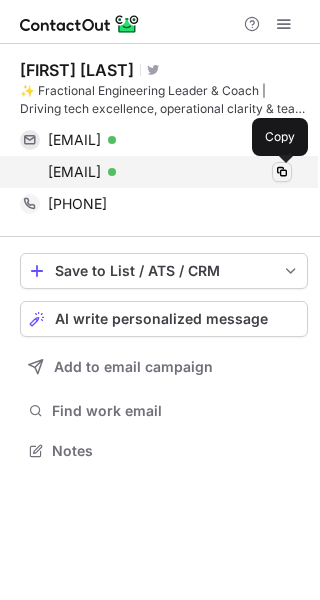 click at bounding box center [282, 172] 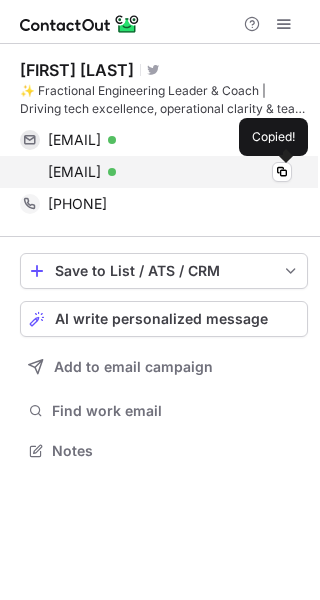 type 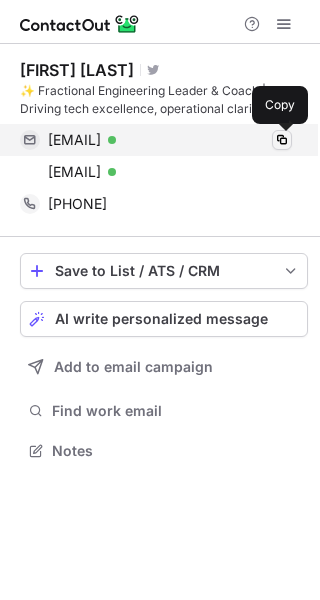 click at bounding box center [282, 140] 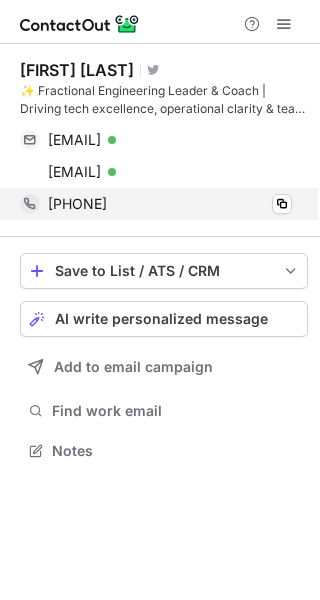 type 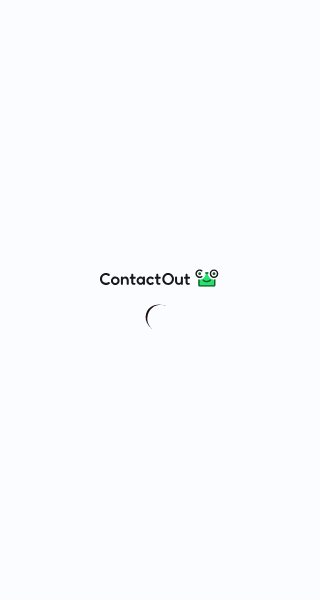 scroll, scrollTop: 0, scrollLeft: 0, axis: both 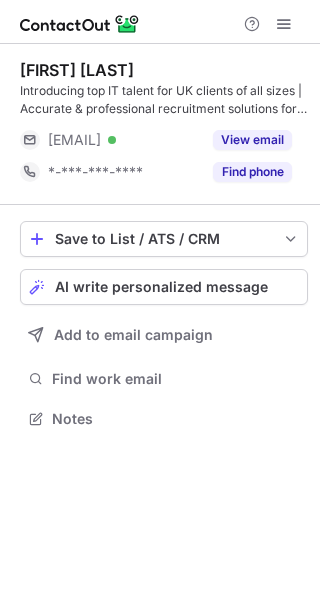 click on "Find phone" at bounding box center (246, 172) 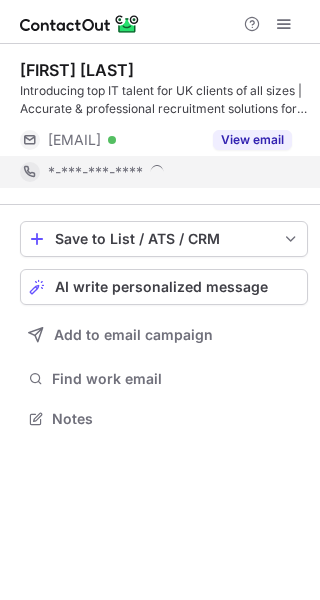 click on "*-***-***-****" at bounding box center (156, 172) 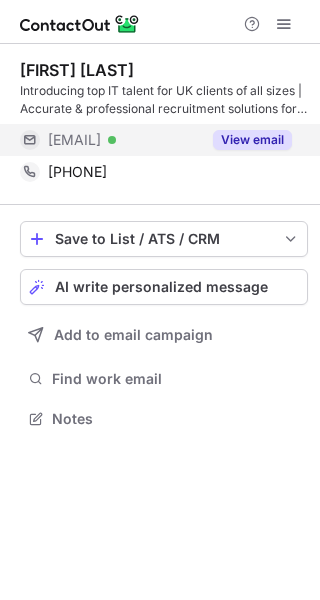 click on "View email" at bounding box center [246, 140] 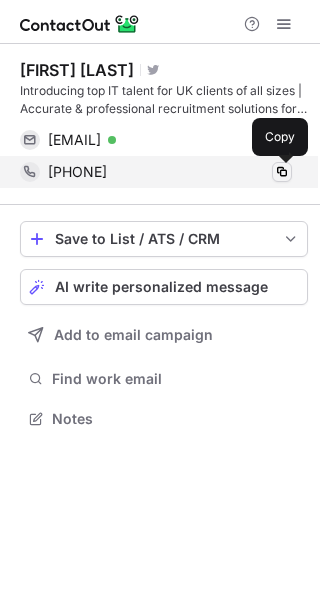 click at bounding box center (282, 172) 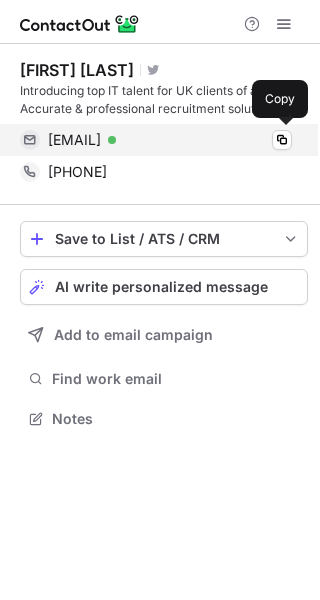 click on "tim@apsleyrecruitment.com Verified" at bounding box center (170, 140) 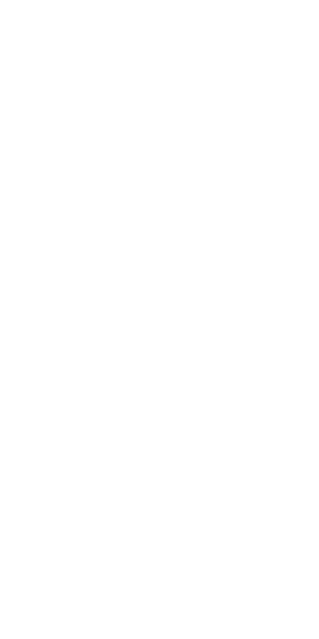 scroll, scrollTop: 0, scrollLeft: 0, axis: both 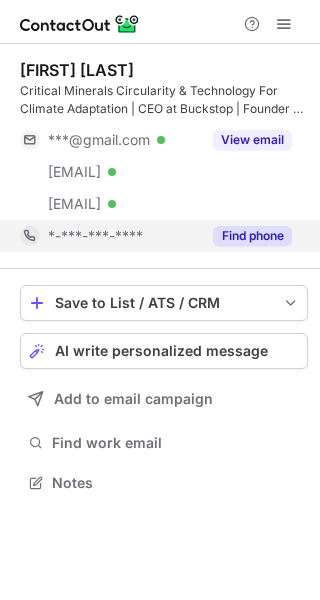 click on "Find phone" at bounding box center [252, 236] 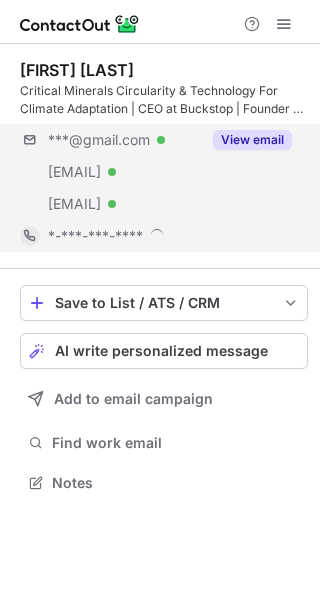 click on "***@gmail.com Verified ***@babylonmicrofarms.com Verified ***@buckstop.com Verified View email" at bounding box center [164, 172] 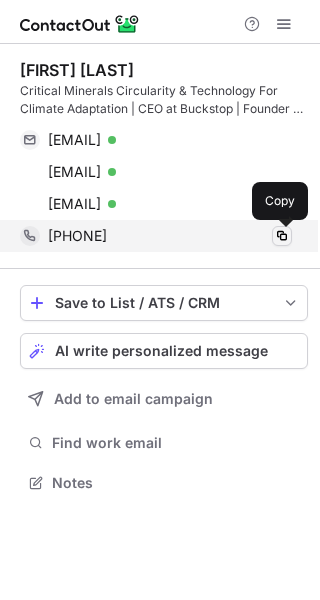 click at bounding box center [282, 236] 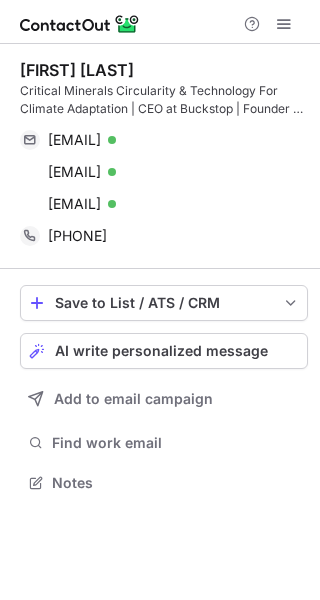 scroll, scrollTop: 0, scrollLeft: 0, axis: both 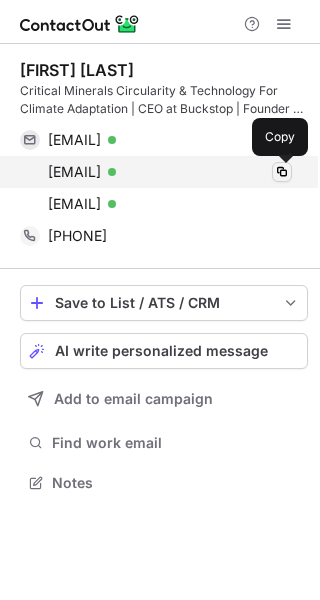 click at bounding box center (282, 172) 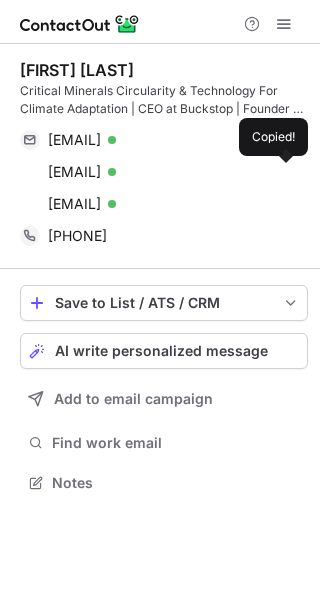 type 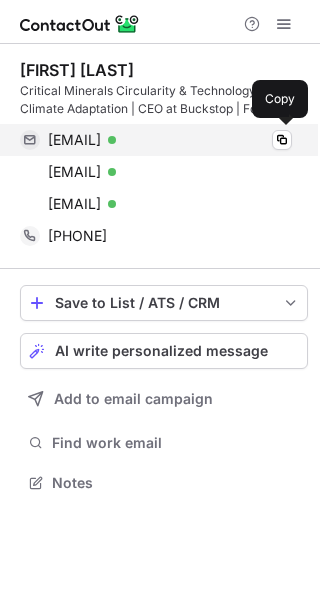 click on "olesenahp@gmail.com Verified" at bounding box center (170, 140) 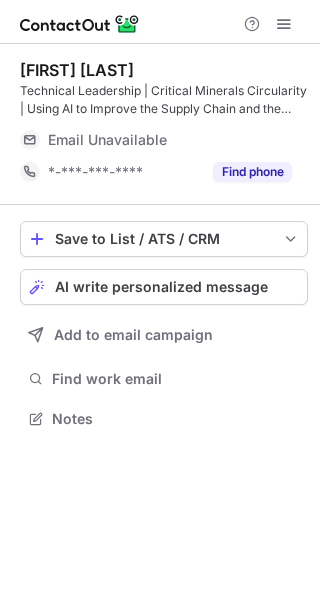 scroll, scrollTop: 0, scrollLeft: 0, axis: both 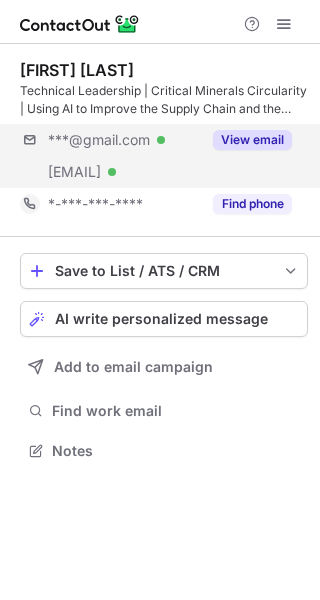 drag, startPoint x: 237, startPoint y: 208, endPoint x: 257, endPoint y: 157, distance: 54.781384 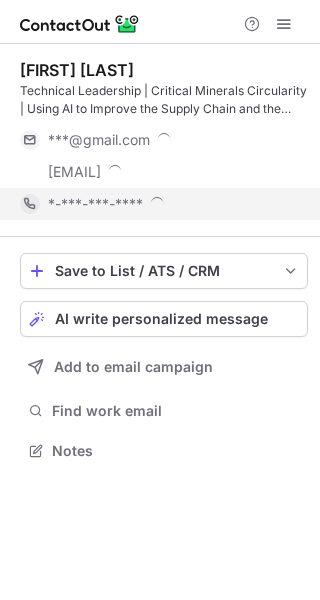 scroll, scrollTop: 9, scrollLeft: 10, axis: both 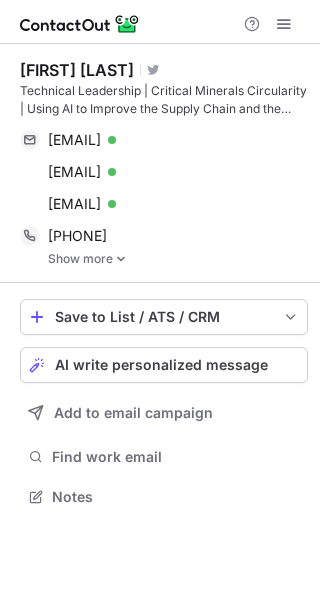 click on "Show more" at bounding box center [178, 259] 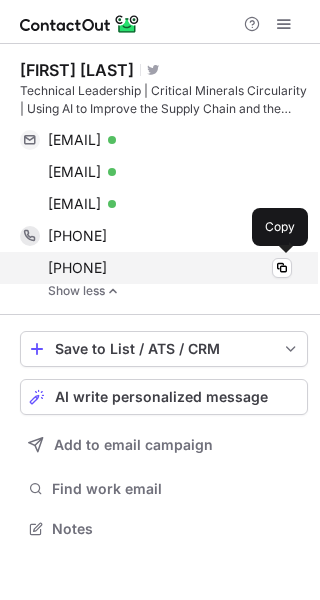 copy on "17868596611 Copy +12025698808" 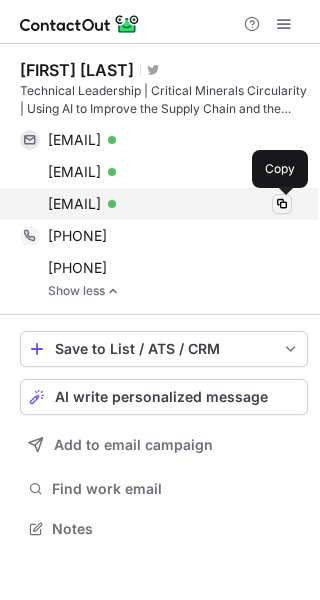 type 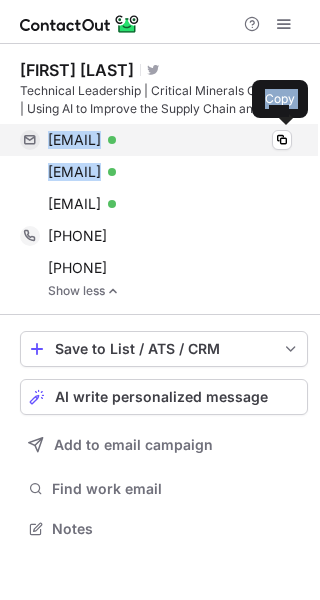 copy on "bherrup@gmail.com Verified Copy bradleyherrup@amazon.com" 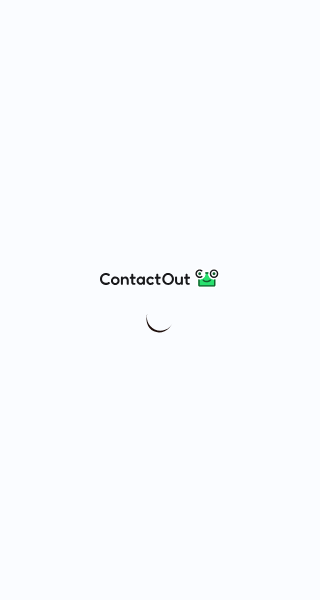 scroll, scrollTop: 0, scrollLeft: 0, axis: both 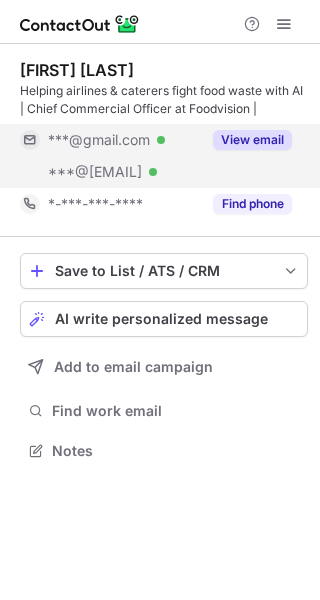 click on "View email" at bounding box center [252, 140] 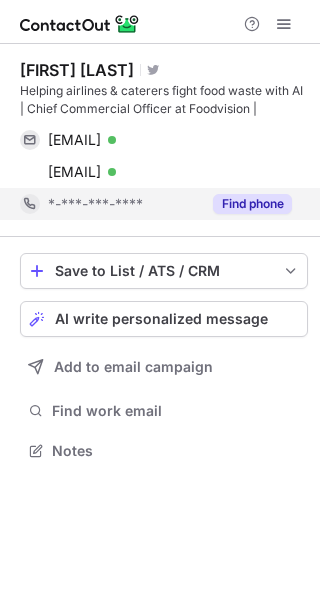 click on "Find phone" at bounding box center (252, 204) 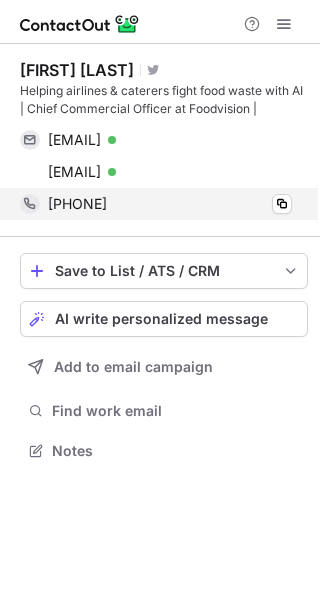 click on "+31646618613 Copy" at bounding box center (156, 204) 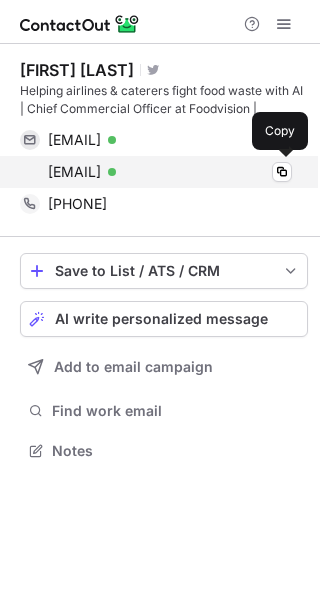 click on "bram@foodvision.io Verified" at bounding box center [170, 172] 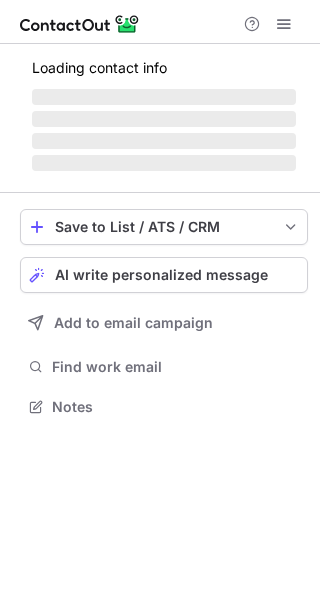 scroll, scrollTop: 0, scrollLeft: 0, axis: both 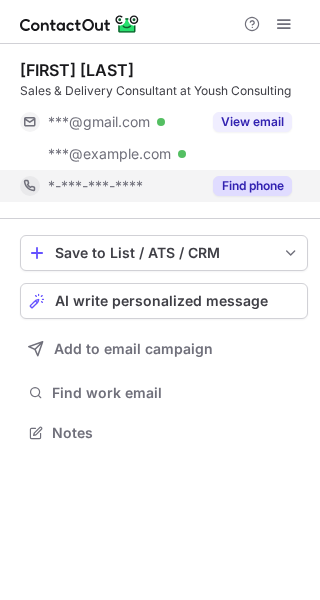 drag, startPoint x: 238, startPoint y: 193, endPoint x: 241, endPoint y: 179, distance: 14.3178215 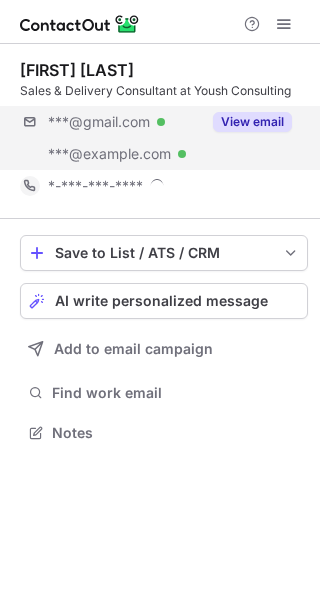 click on "***@gmail.com Verified ***@yoush.com Verified View email" at bounding box center (164, 138) 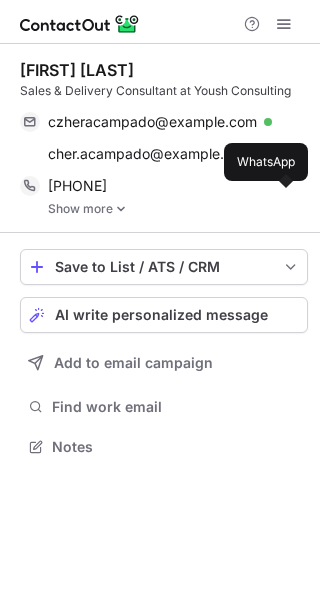 scroll, scrollTop: 9, scrollLeft: 10, axis: both 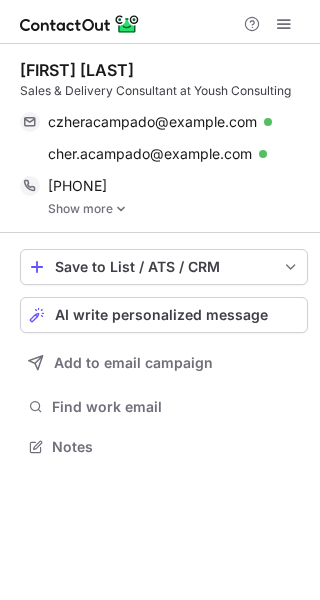 click on "Show more" at bounding box center (178, 209) 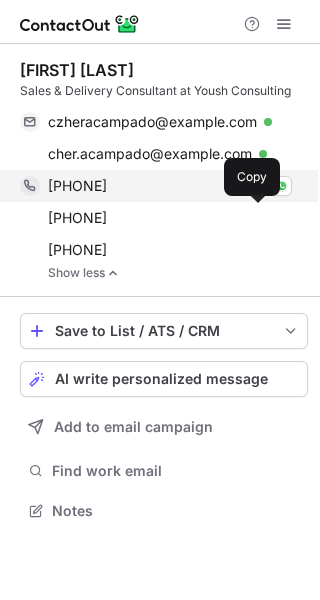 scroll, scrollTop: 9, scrollLeft: 10, axis: both 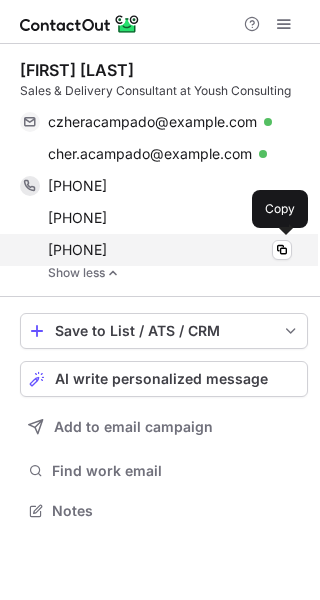 copy on "639278070392 Copy WhatsApp +639152217023 Copy WhatsApp +16787014243" 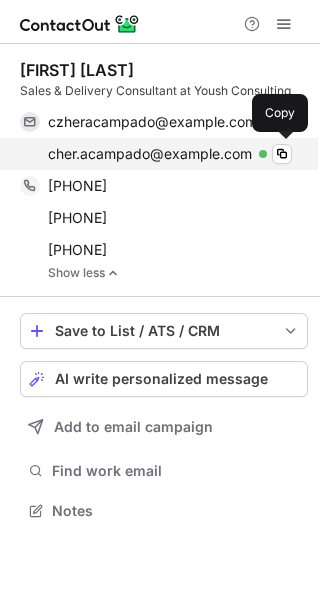 click on "cher.acampado@yoush.com Verified" at bounding box center (170, 154) 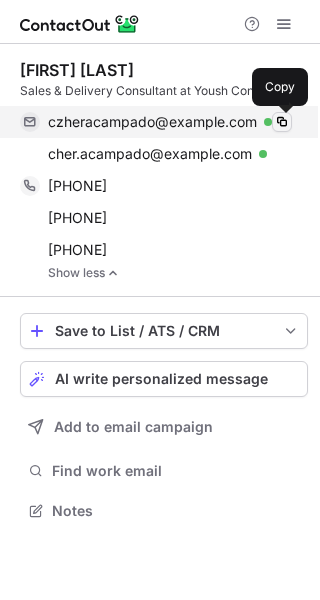 click at bounding box center [282, 122] 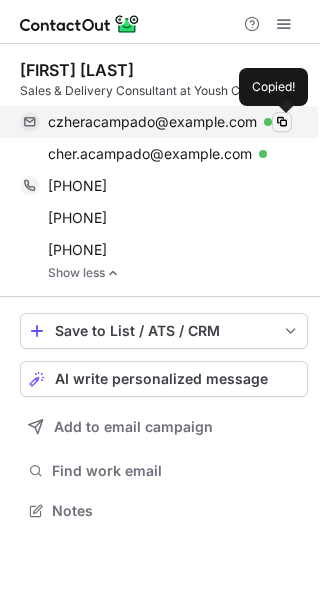 type 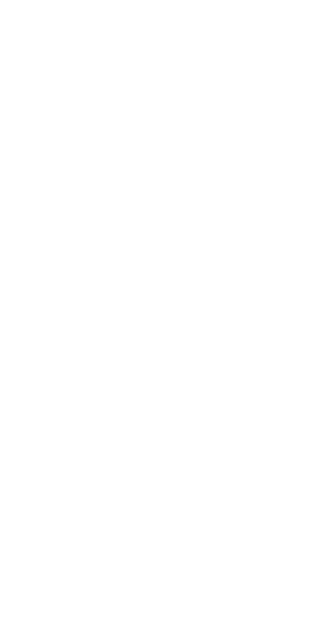 scroll, scrollTop: 0, scrollLeft: 0, axis: both 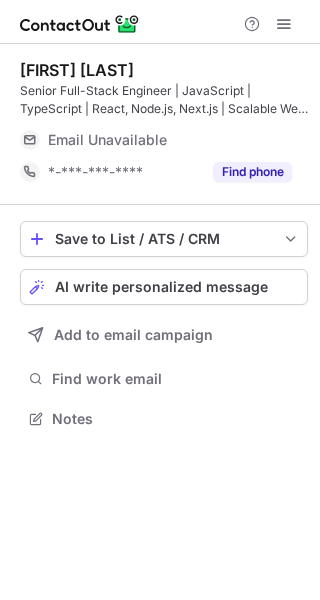 click on "Find phone" at bounding box center (246, 172) 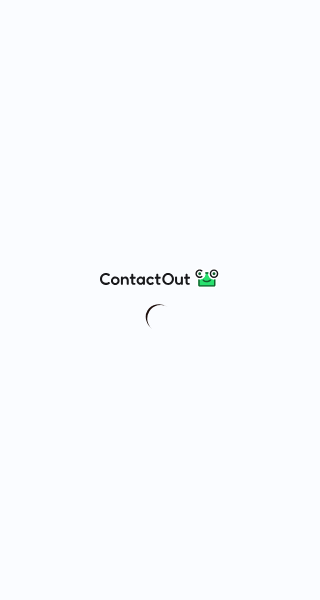scroll, scrollTop: 0, scrollLeft: 0, axis: both 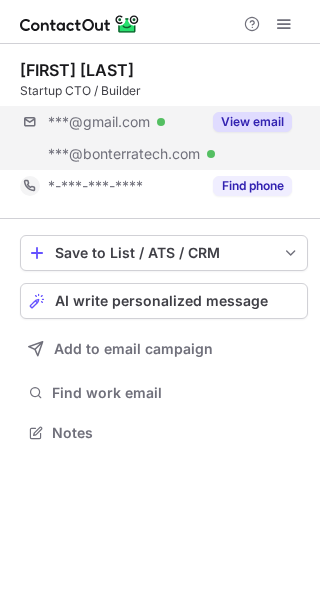 drag, startPoint x: 236, startPoint y: 190, endPoint x: 247, endPoint y: 146, distance: 45.35416 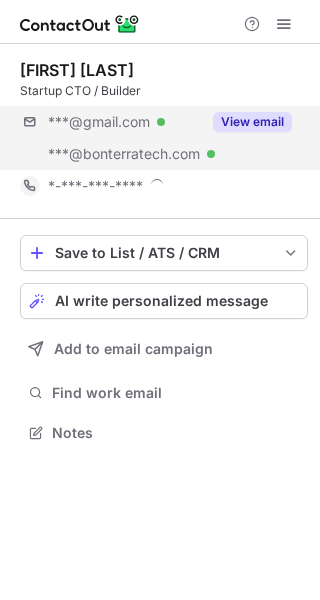 click on "***@gmail.com Verified ***@bonterratech.com Verified View email" at bounding box center (164, 138) 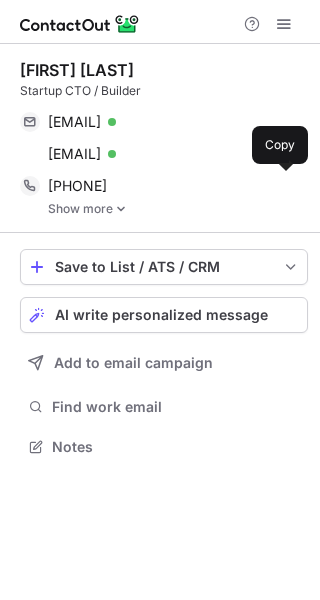 scroll, scrollTop: 9, scrollLeft: 10, axis: both 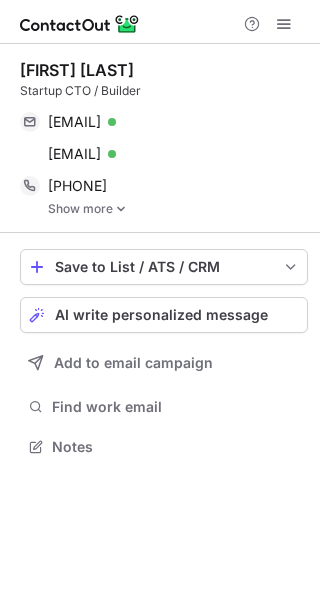 click on "Show more" at bounding box center [178, 209] 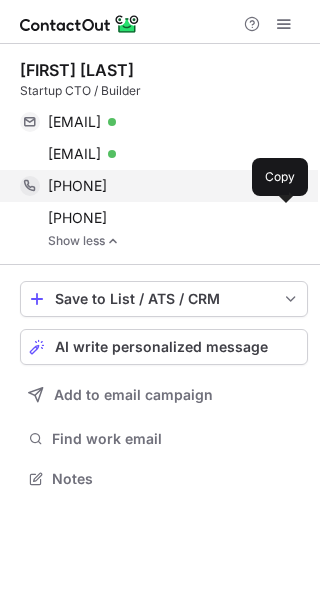 scroll, scrollTop: 9, scrollLeft: 10, axis: both 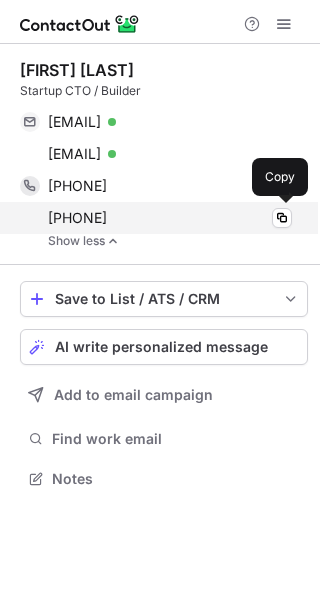 copy on "16173659565 Copy +12122561764" 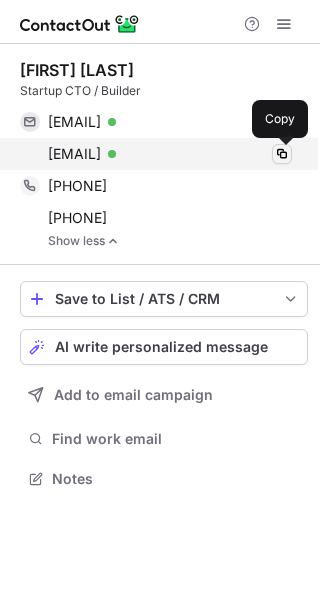 click at bounding box center (282, 154) 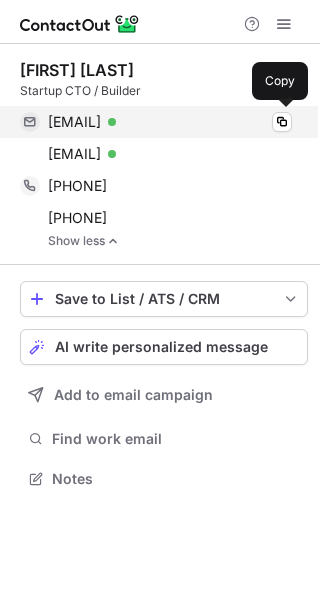 click on "aarongraves@gmail.com Verified Copy" at bounding box center [156, 122] 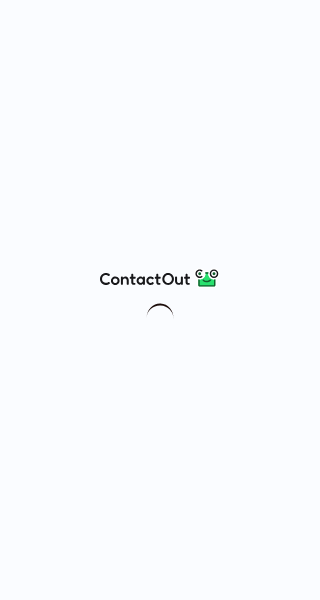 scroll, scrollTop: 0, scrollLeft: 0, axis: both 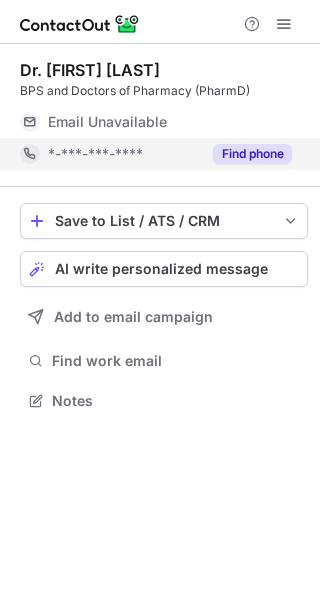 click on "Find phone" at bounding box center [252, 154] 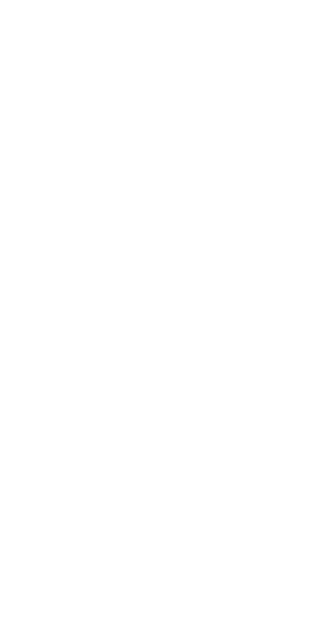scroll, scrollTop: 0, scrollLeft: 0, axis: both 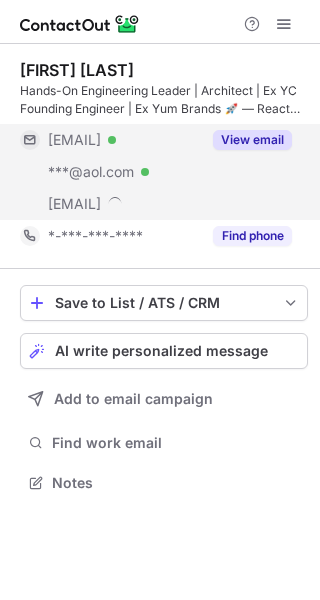 click on "View email" at bounding box center [252, 140] 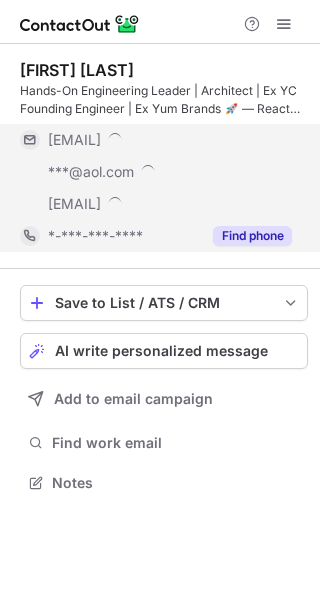 click on "Find phone" at bounding box center (252, 236) 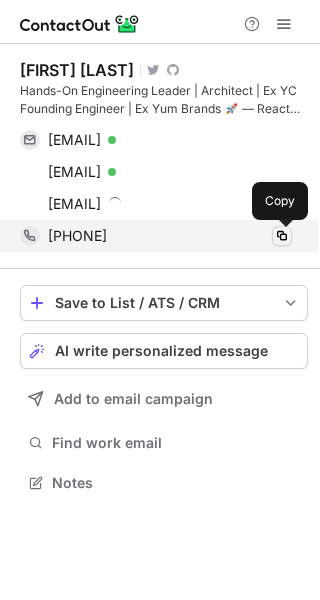 type 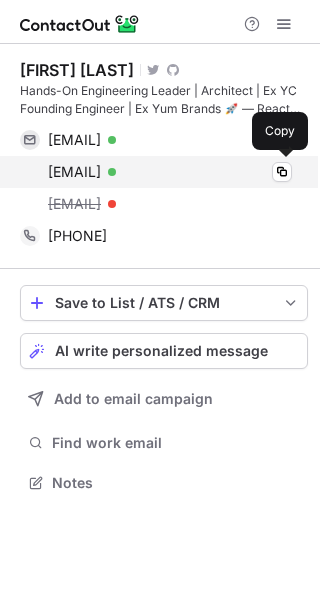 click on "[EMAIL] Verified" at bounding box center [170, 172] 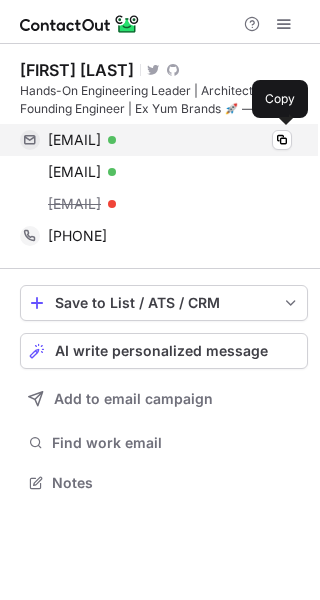 click on "[EMAIL] Verified Copy" at bounding box center [156, 140] 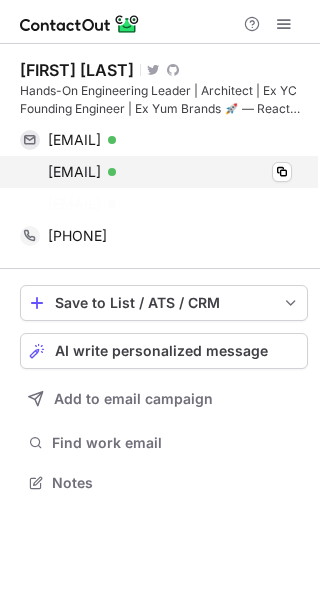 scroll, scrollTop: 436, scrollLeft: 320, axis: both 